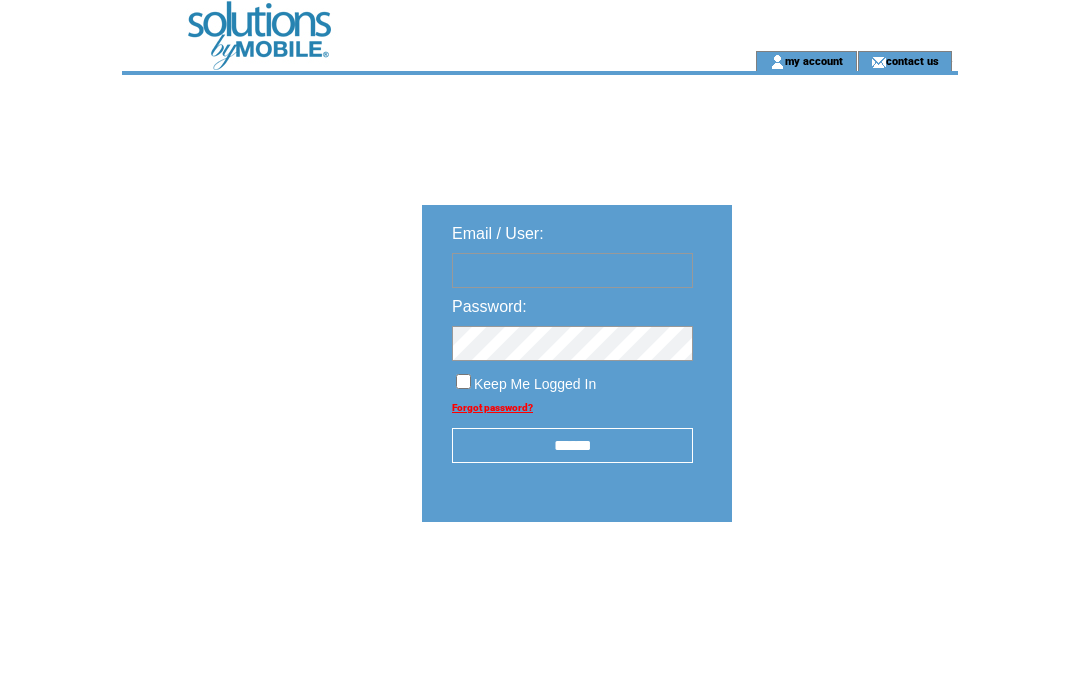 scroll, scrollTop: 0, scrollLeft: 0, axis: both 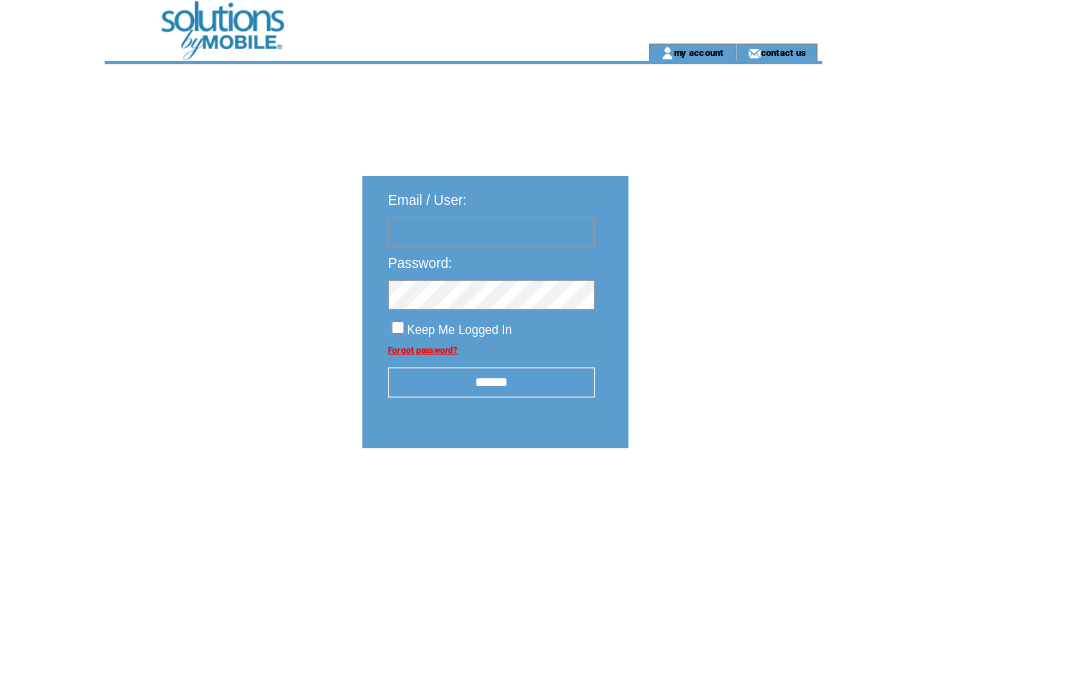 type on "**********" 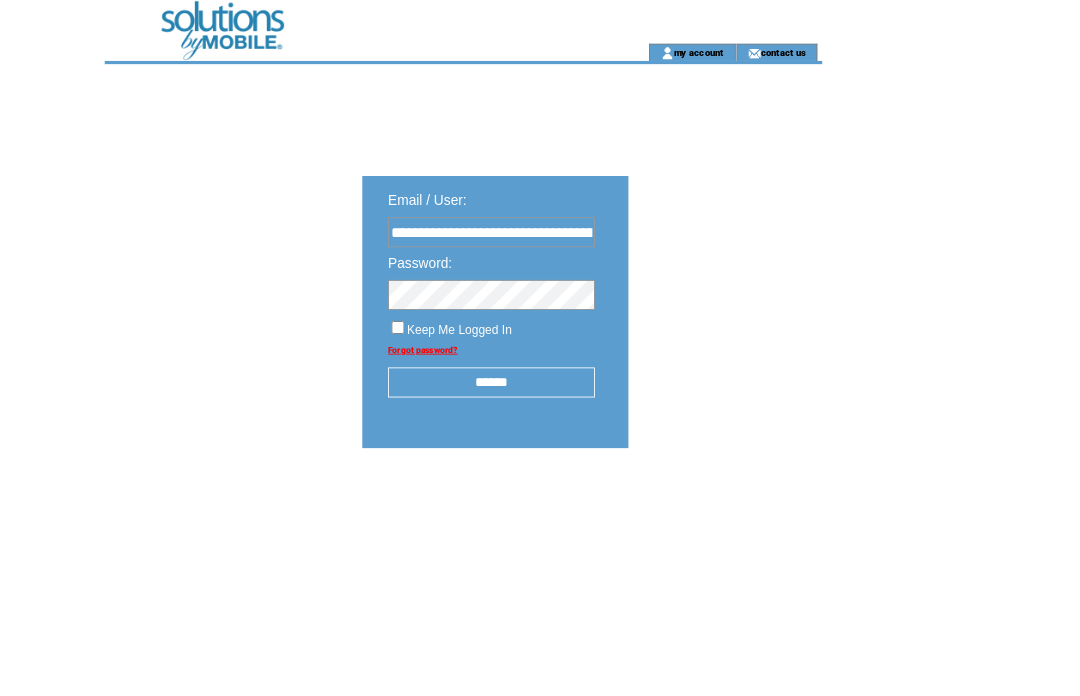 click at bounding box center [0, 0] 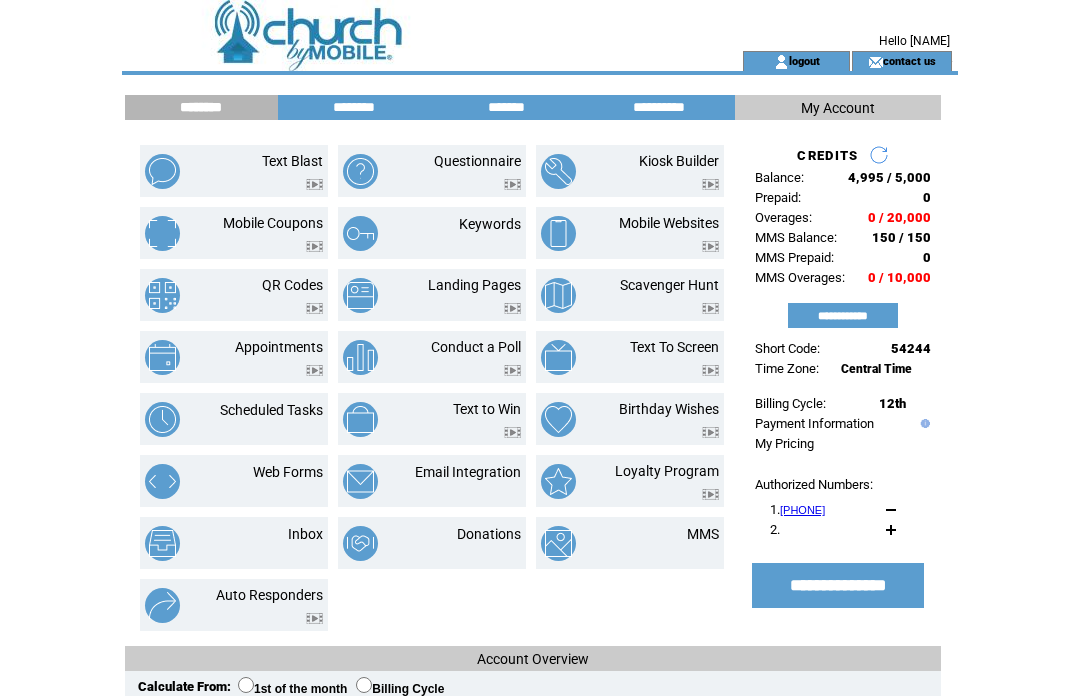 scroll, scrollTop: 0, scrollLeft: 0, axis: both 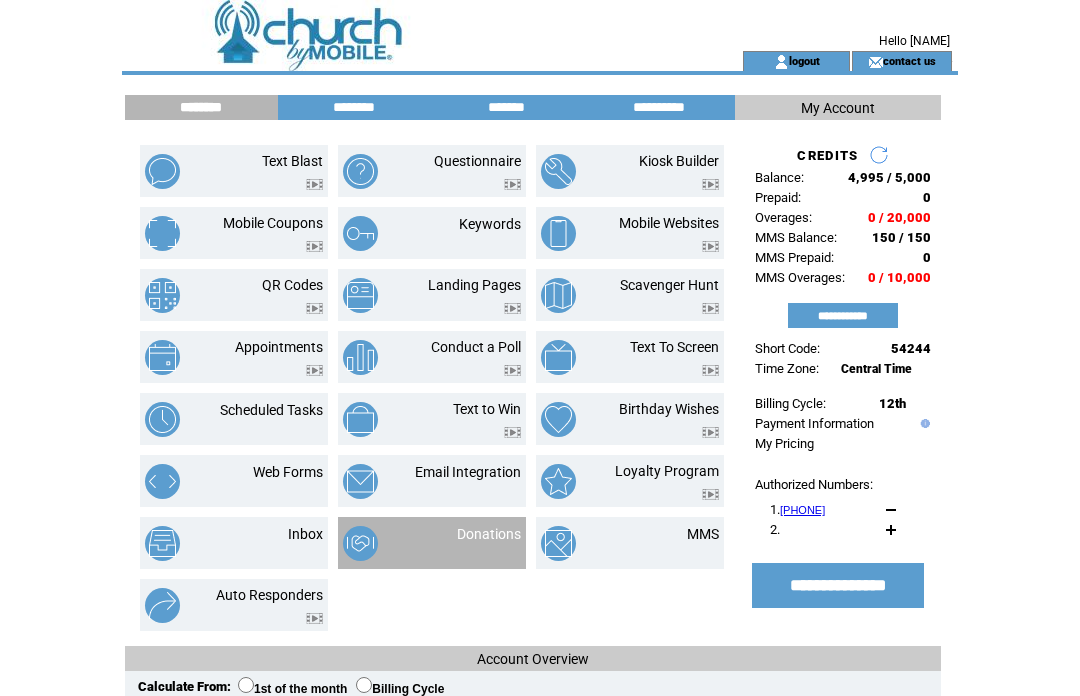 click on "Donations" at bounding box center [466, 543] 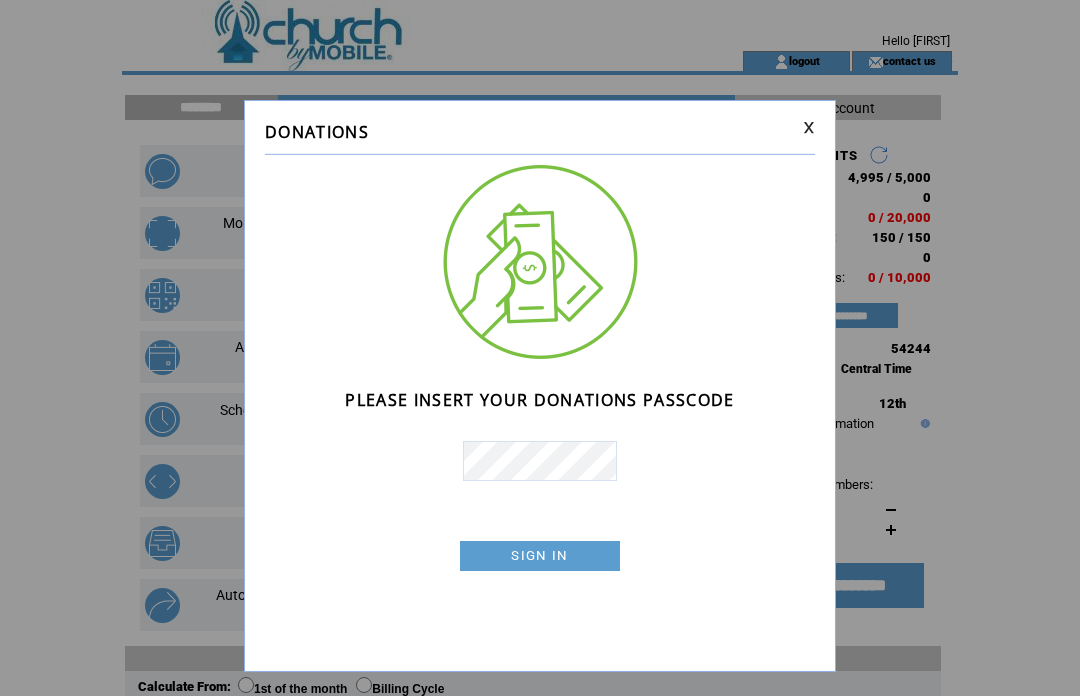 scroll, scrollTop: 0, scrollLeft: 0, axis: both 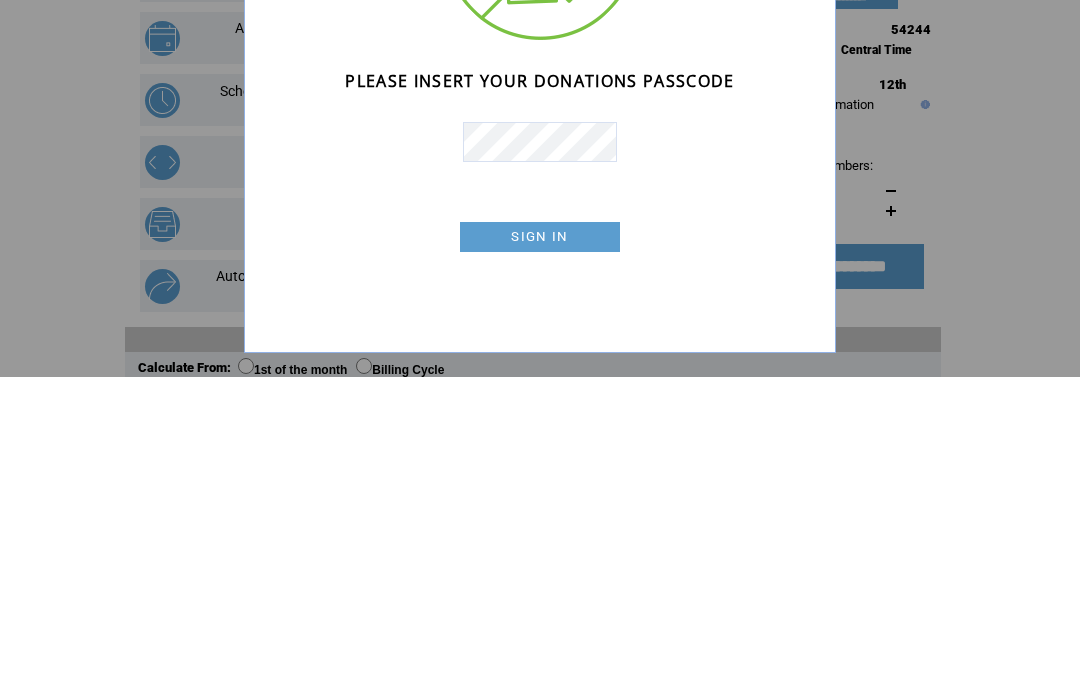 click on "SIGN IN" at bounding box center (540, 556) 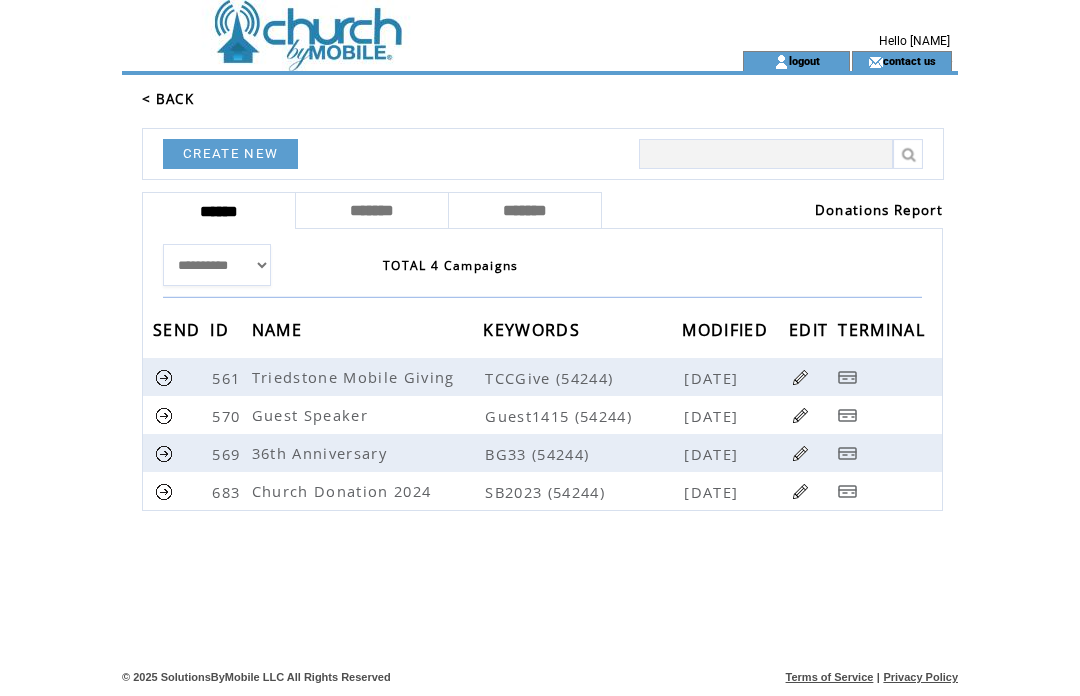 scroll, scrollTop: 0, scrollLeft: 0, axis: both 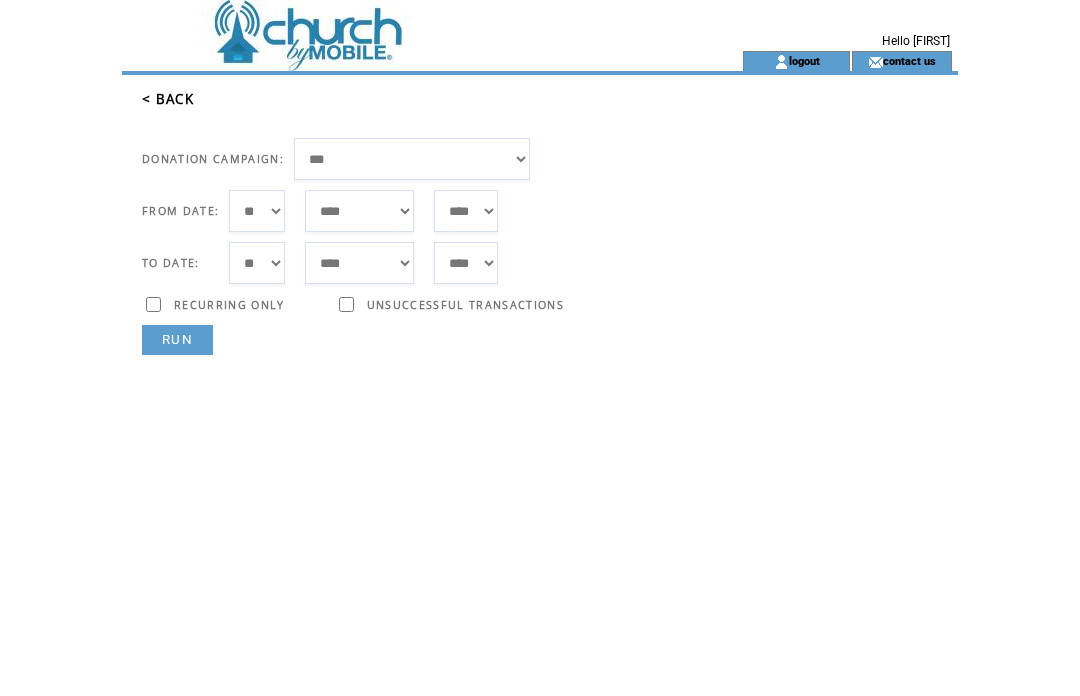 click on "**********" at bounding box center (412, 159) 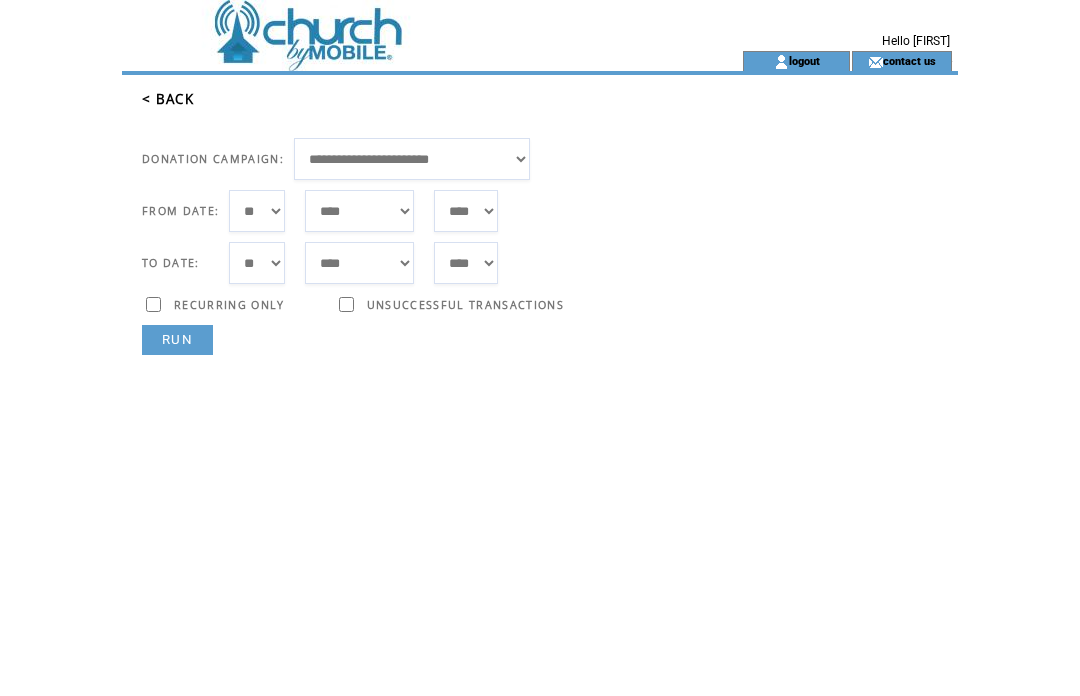 click on "***** 	 ******* 	 ******** 	 ***** 	 ***** 	 *** 	 **** 	 **** 	 ****** 	 ********* 	 ******* 	 ******** 	 ********" at bounding box center (359, 211) 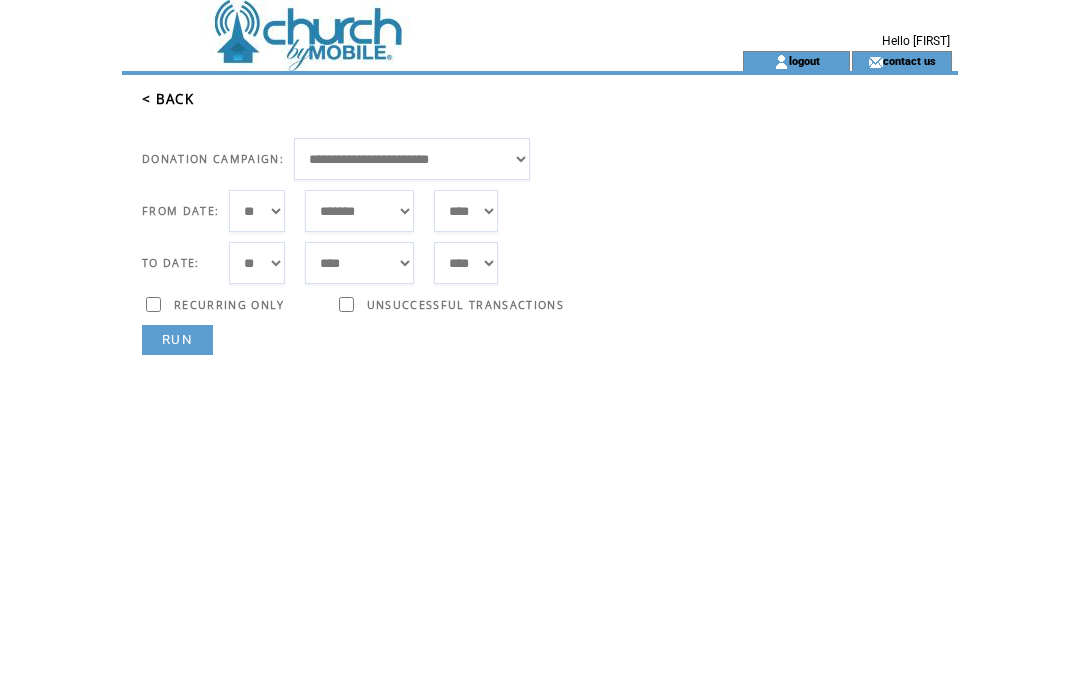 click on "*** 	 * 	 * 	 * 	 * 	 * 	 * 	 * 	 * 	 * 	 ** 	 ** 	 ** 	 ** 	 ** 	 ** 	 ** 	 ** 	 ** 	 ** 	 ** 	 ** 	 ** 	 ** 	 ** 	 ** 	 ** 	 ** 	 ** 	 ** 	 ** 	 **" at bounding box center (257, 211) 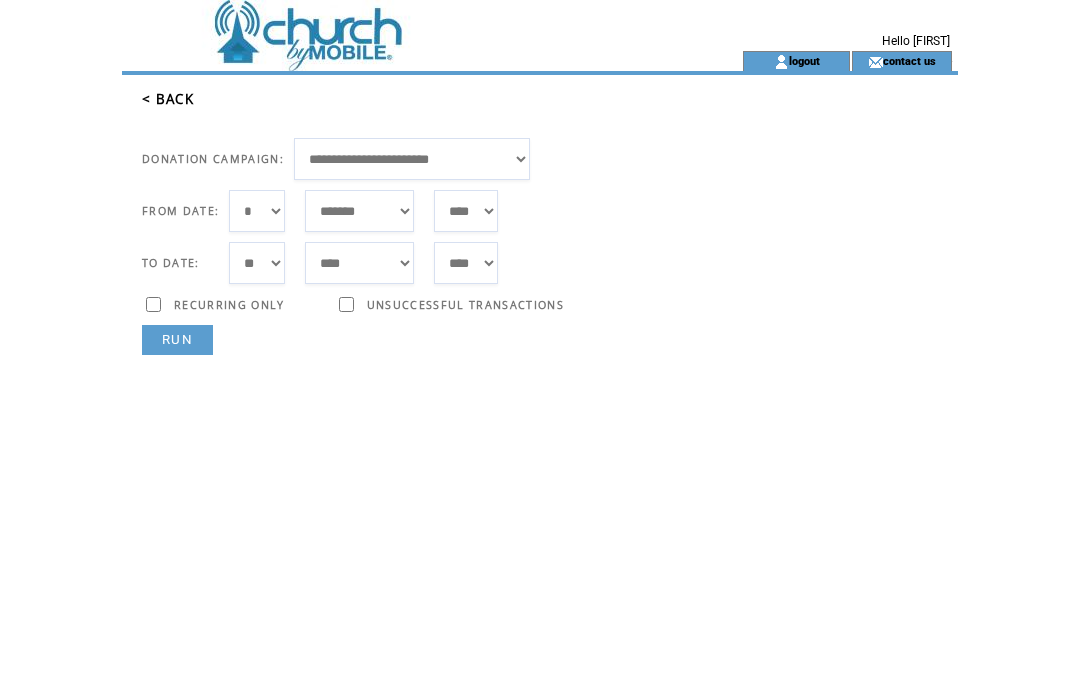 click on "RUN" at bounding box center (177, 340) 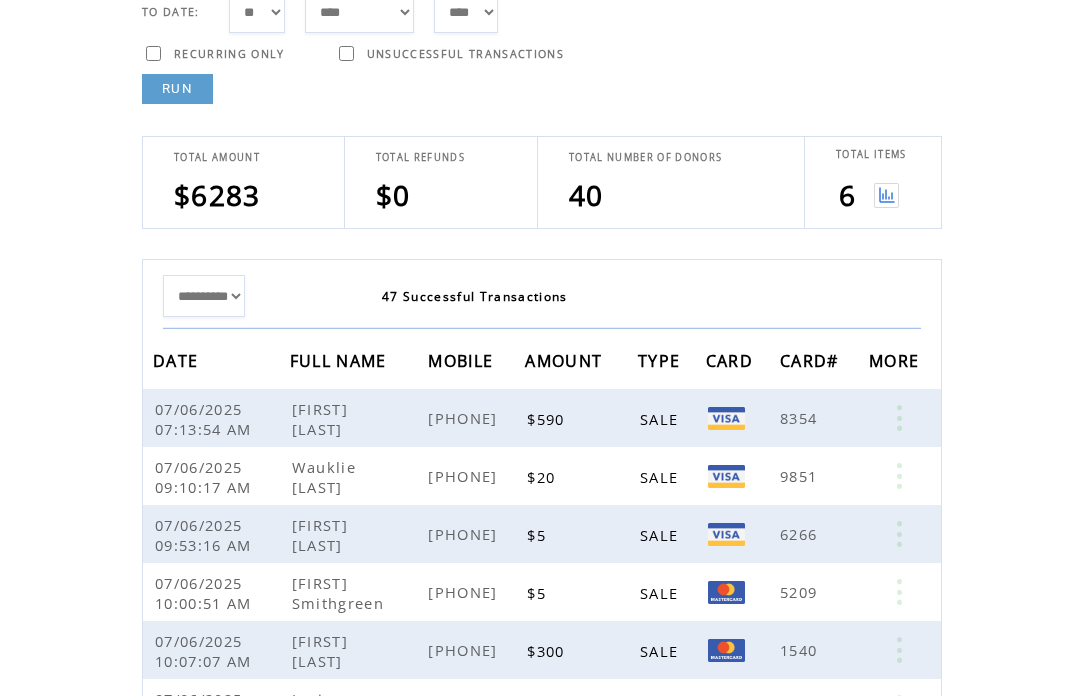 scroll, scrollTop: 250, scrollLeft: 0, axis: vertical 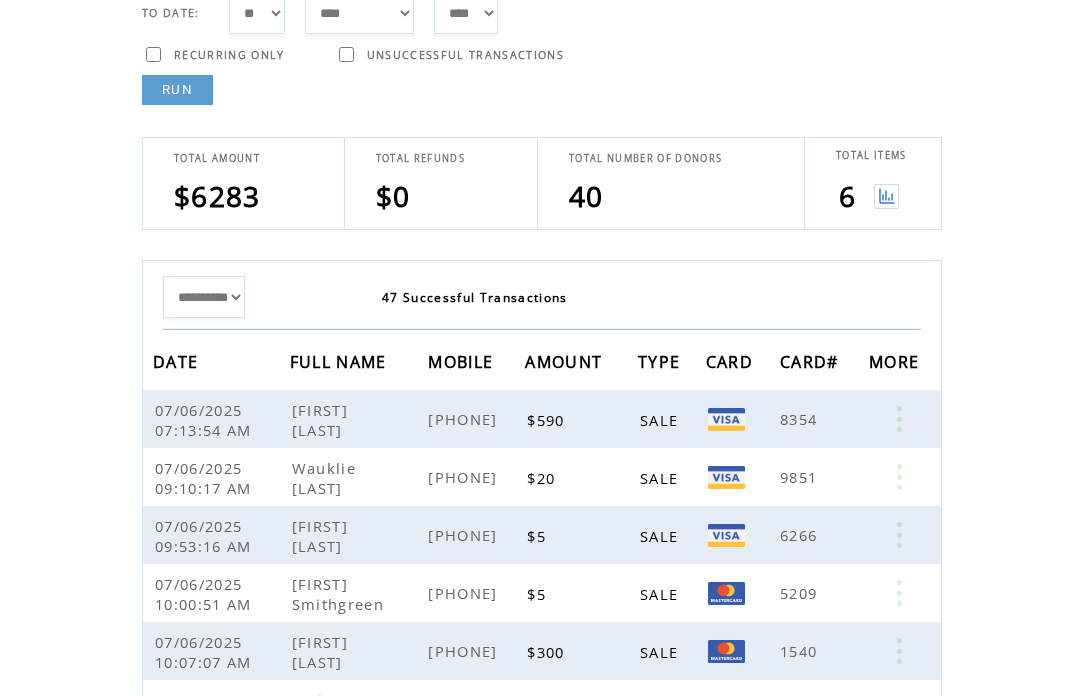 click at bounding box center [886, 196] 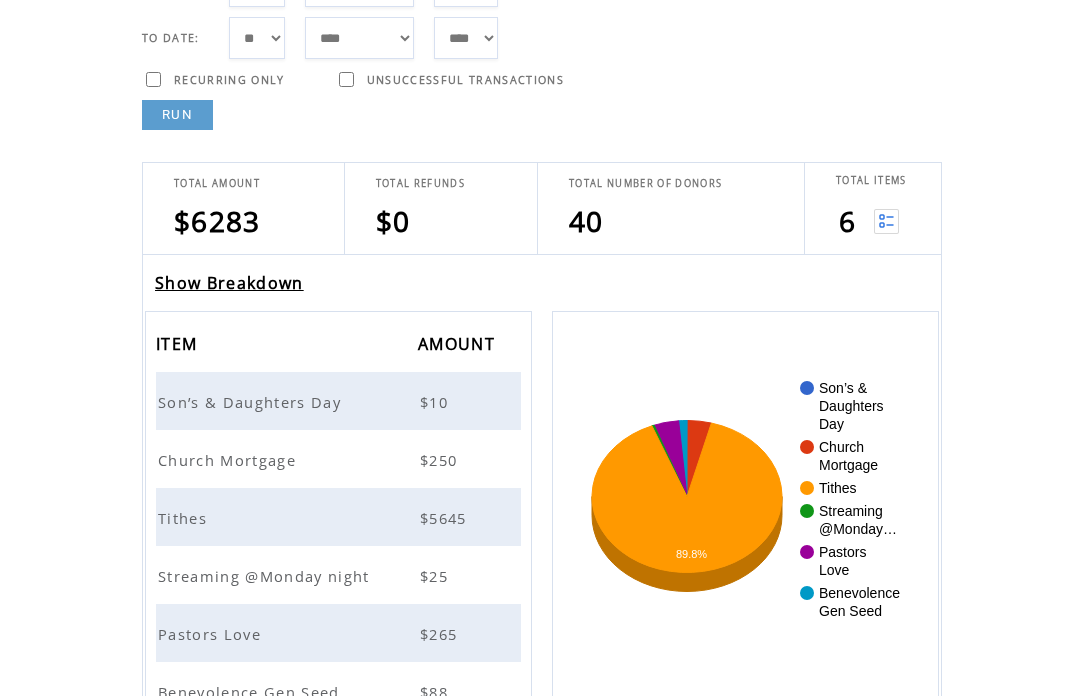 scroll, scrollTop: 225, scrollLeft: 0, axis: vertical 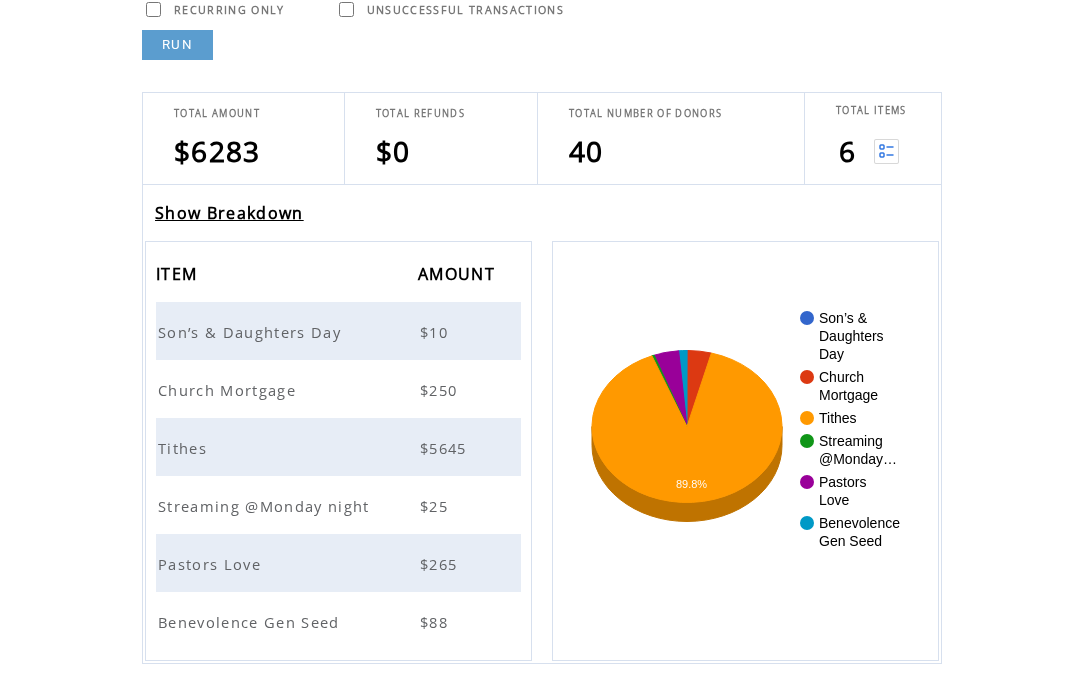 click on "Tithes" at bounding box center (185, 449) 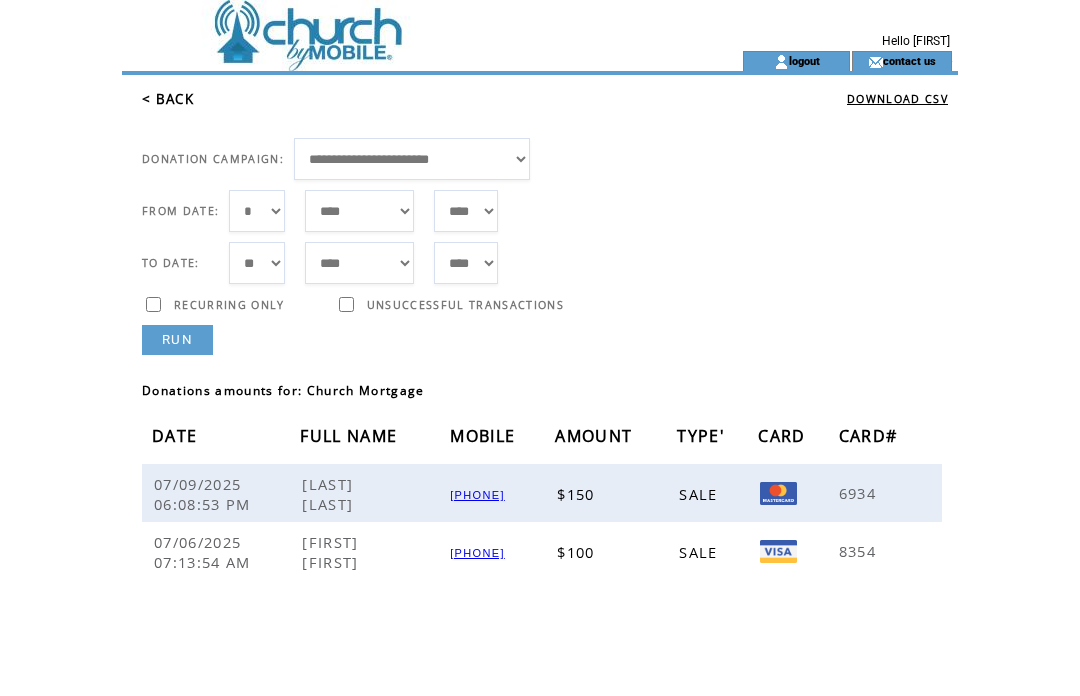 scroll, scrollTop: 0, scrollLeft: 0, axis: both 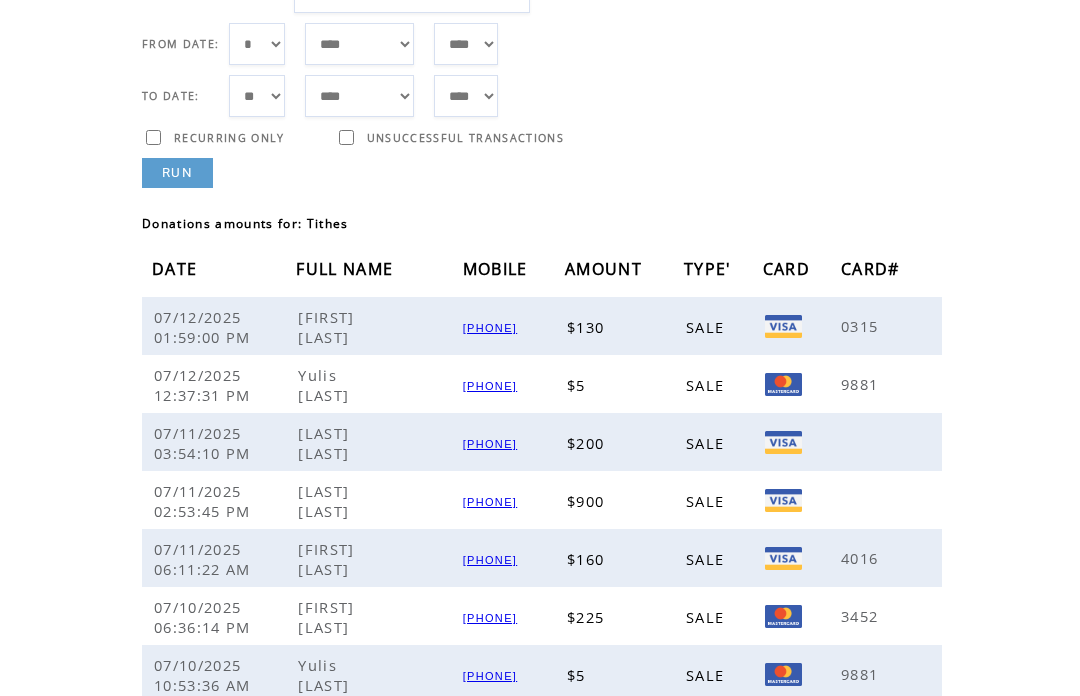 click on "RUN" at bounding box center (177, 174) 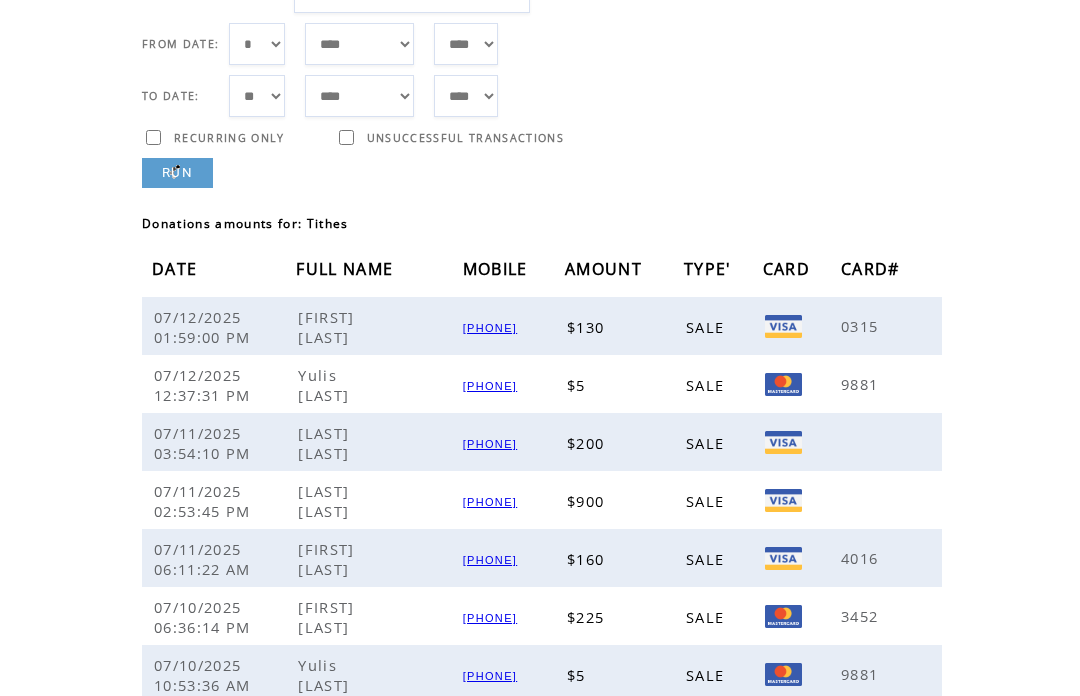 scroll, scrollTop: 167, scrollLeft: 0, axis: vertical 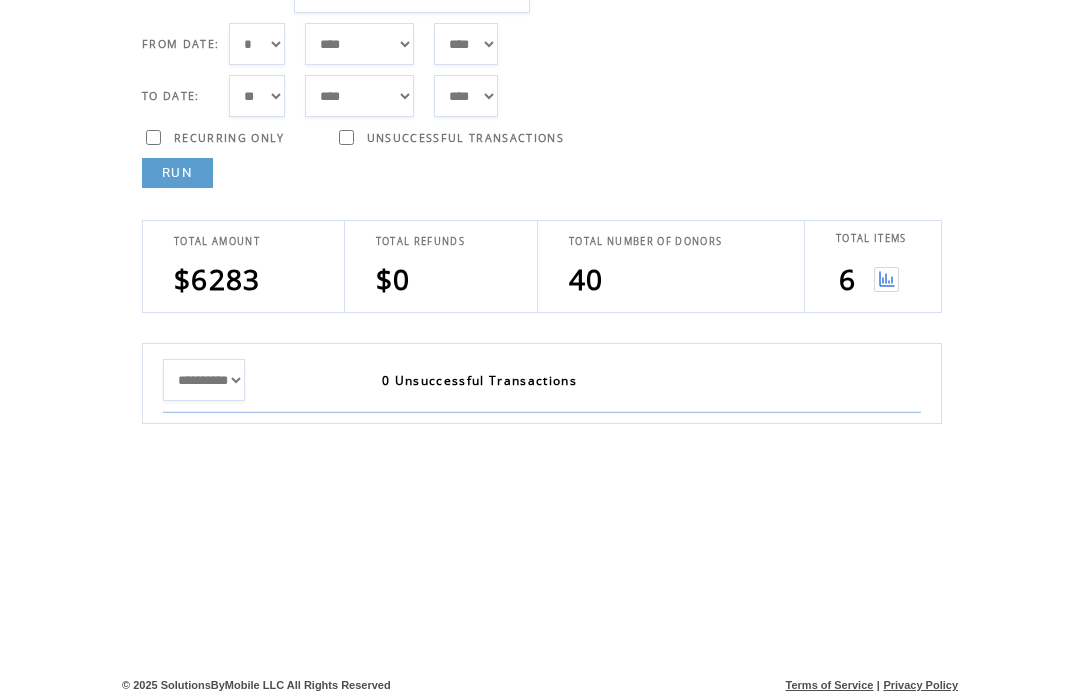 click at bounding box center (886, 279) 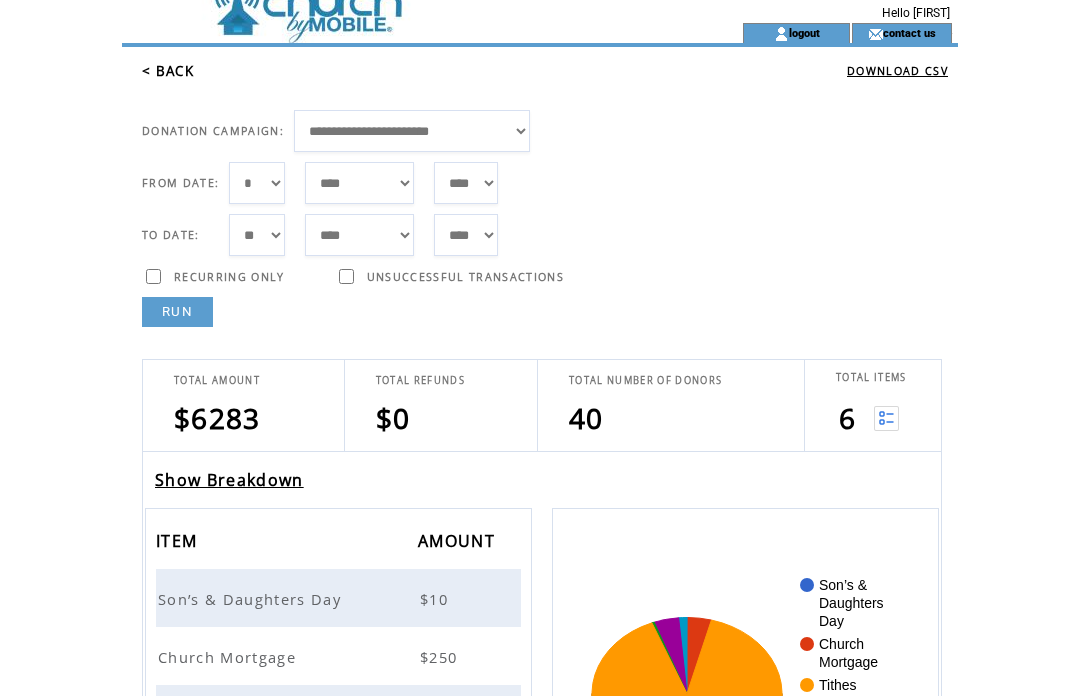 scroll, scrollTop: 40, scrollLeft: 0, axis: vertical 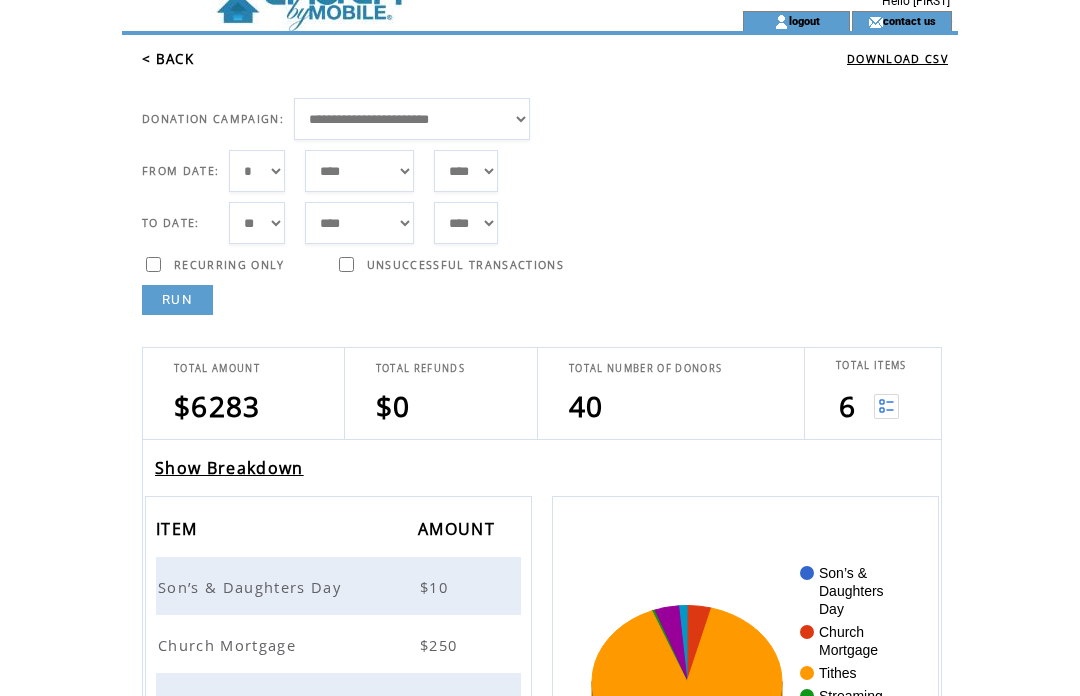 click at bounding box center [886, 406] 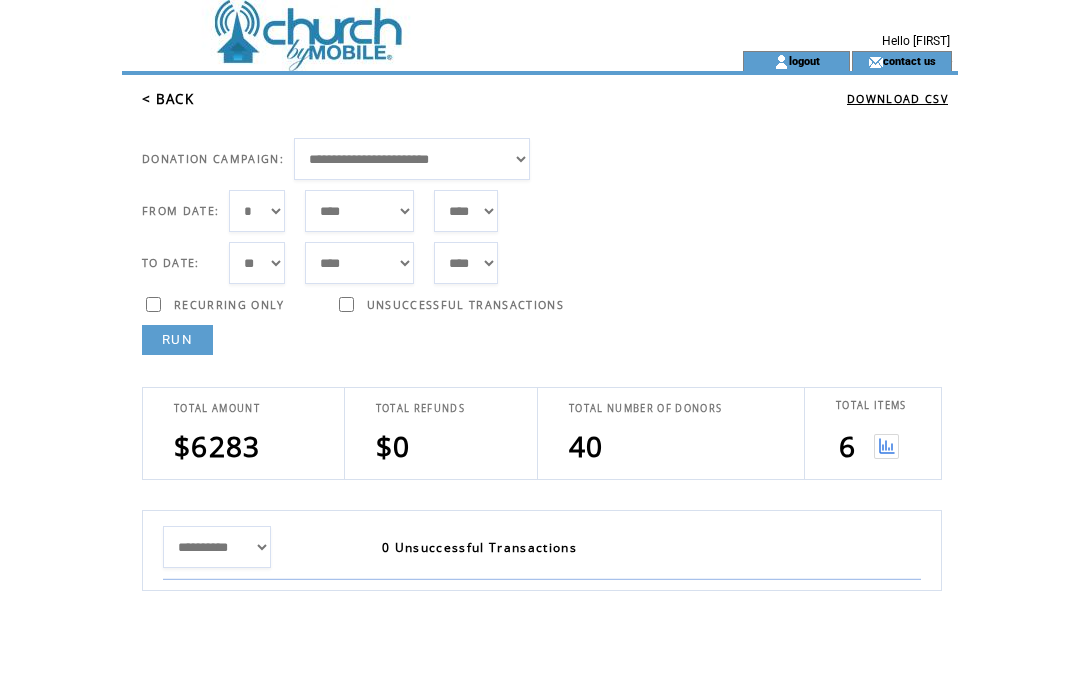 scroll, scrollTop: 0, scrollLeft: 0, axis: both 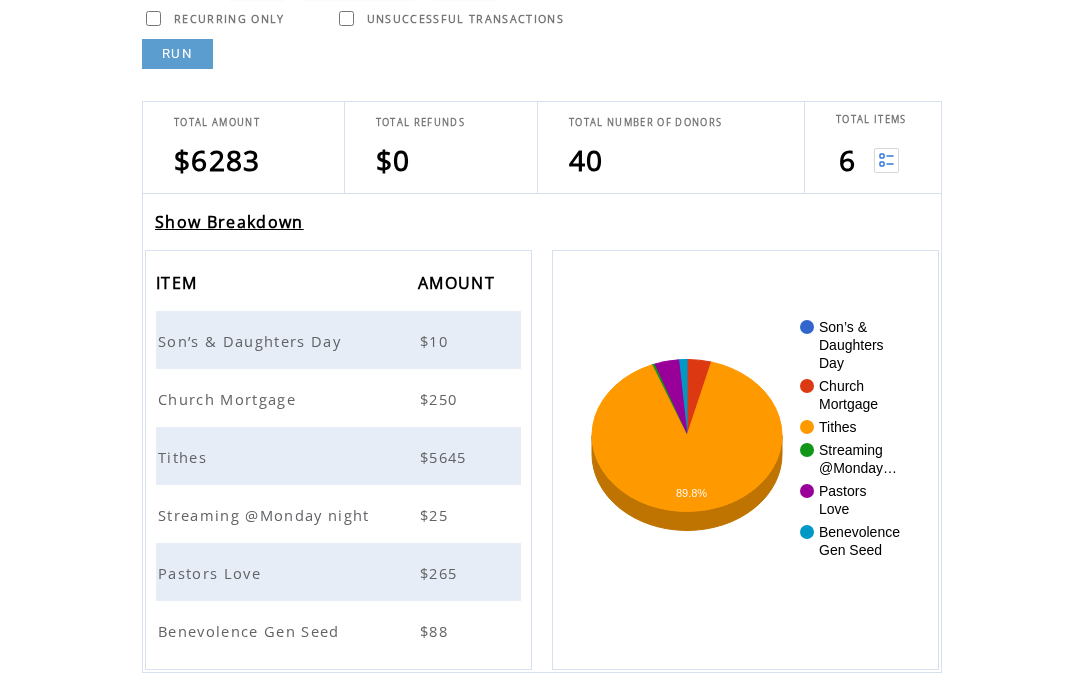 click on "Pastors Love" at bounding box center (212, 574) 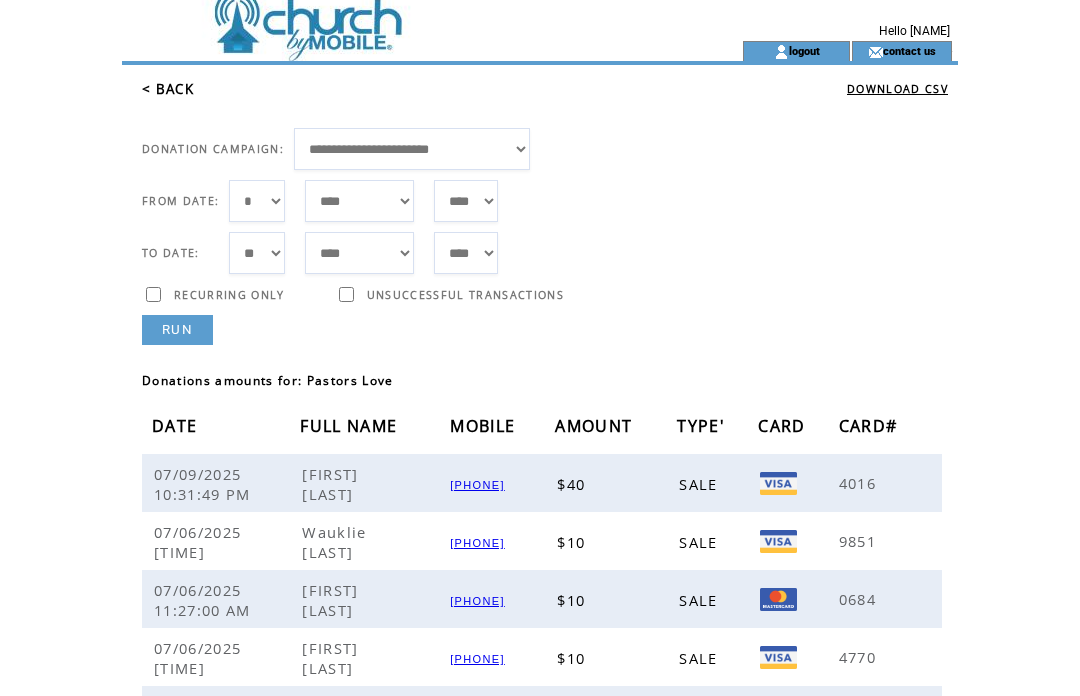scroll, scrollTop: 0, scrollLeft: 0, axis: both 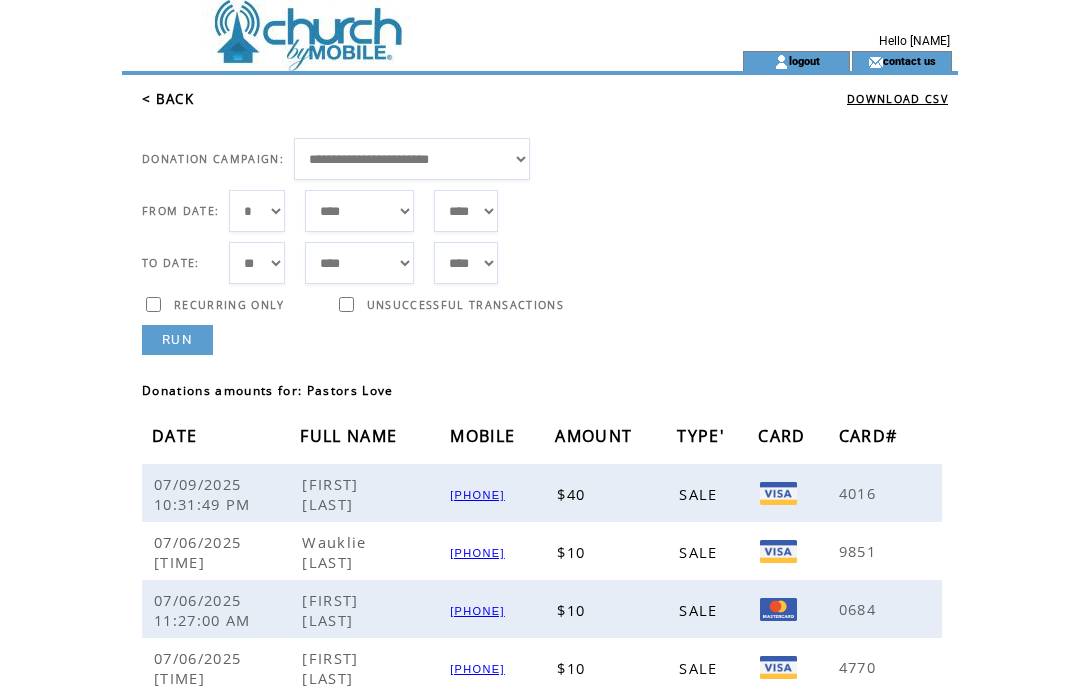 click on "< BACK" at bounding box center (168, 99) 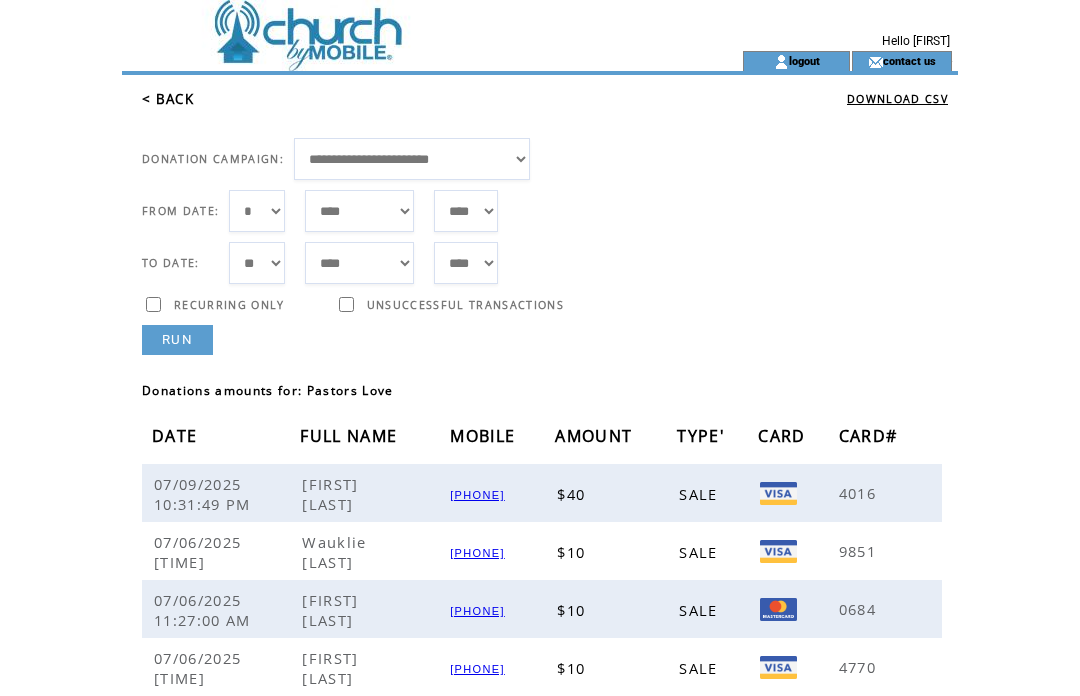 scroll, scrollTop: 0, scrollLeft: 0, axis: both 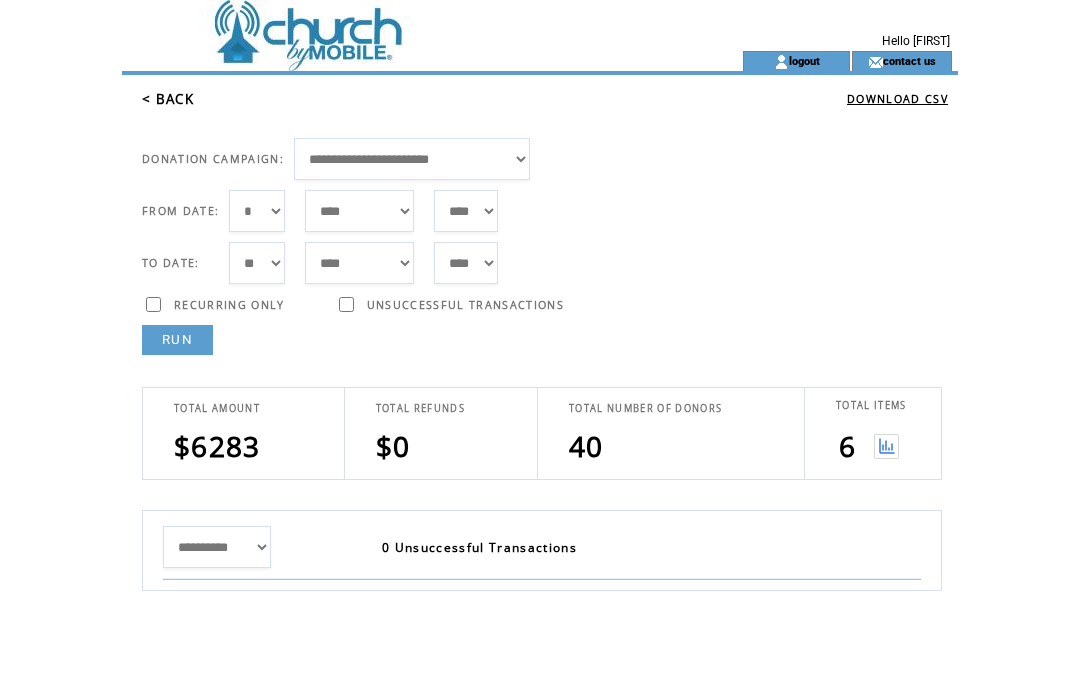click at bounding box center [886, 446] 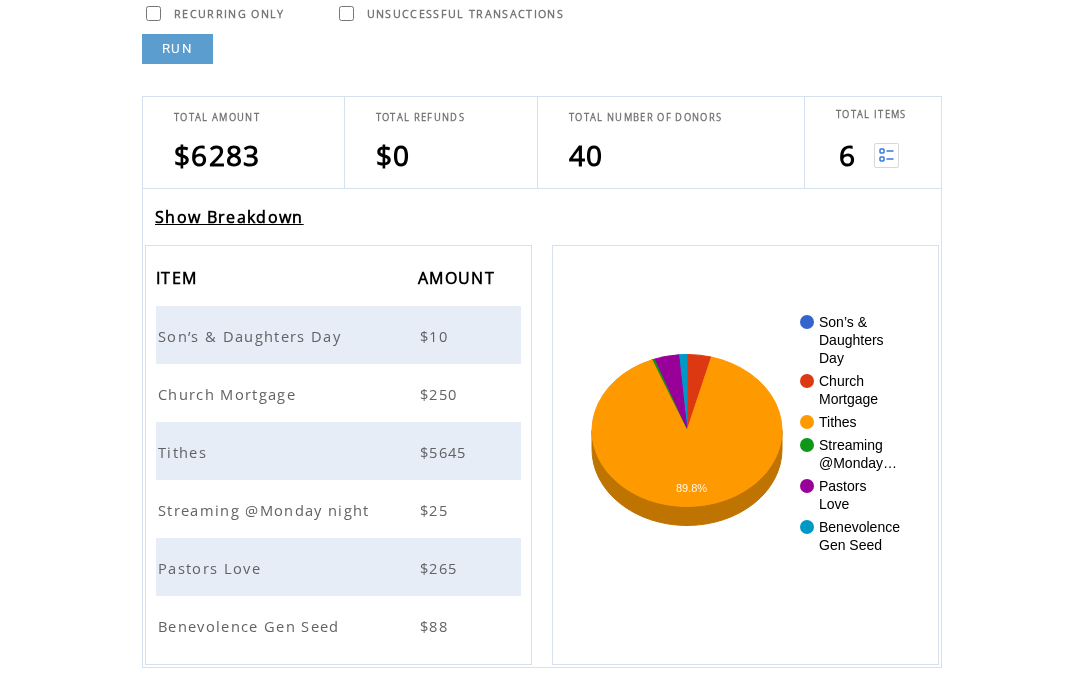 scroll, scrollTop: 291, scrollLeft: 0, axis: vertical 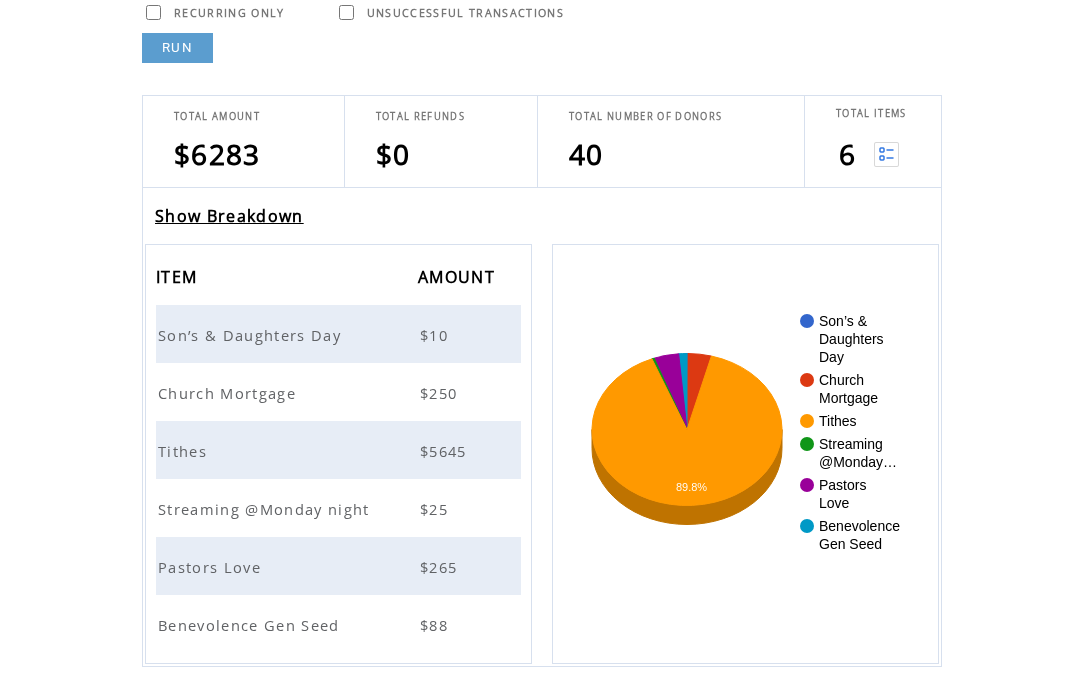 click on "Tithes" at bounding box center [185, 452] 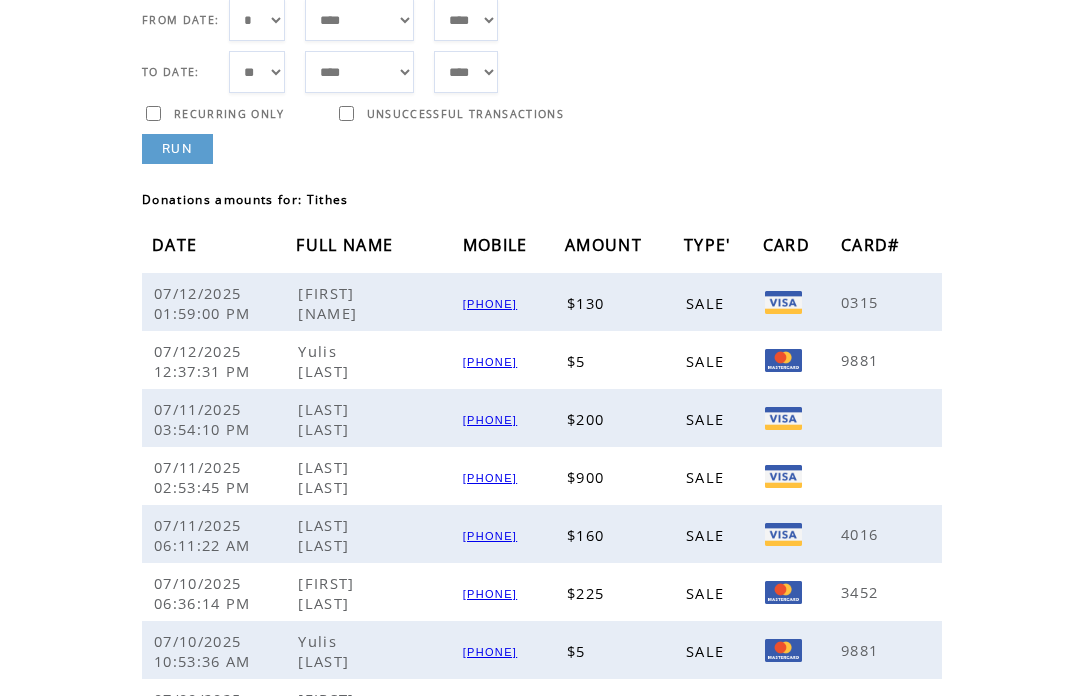 scroll, scrollTop: 0, scrollLeft: 0, axis: both 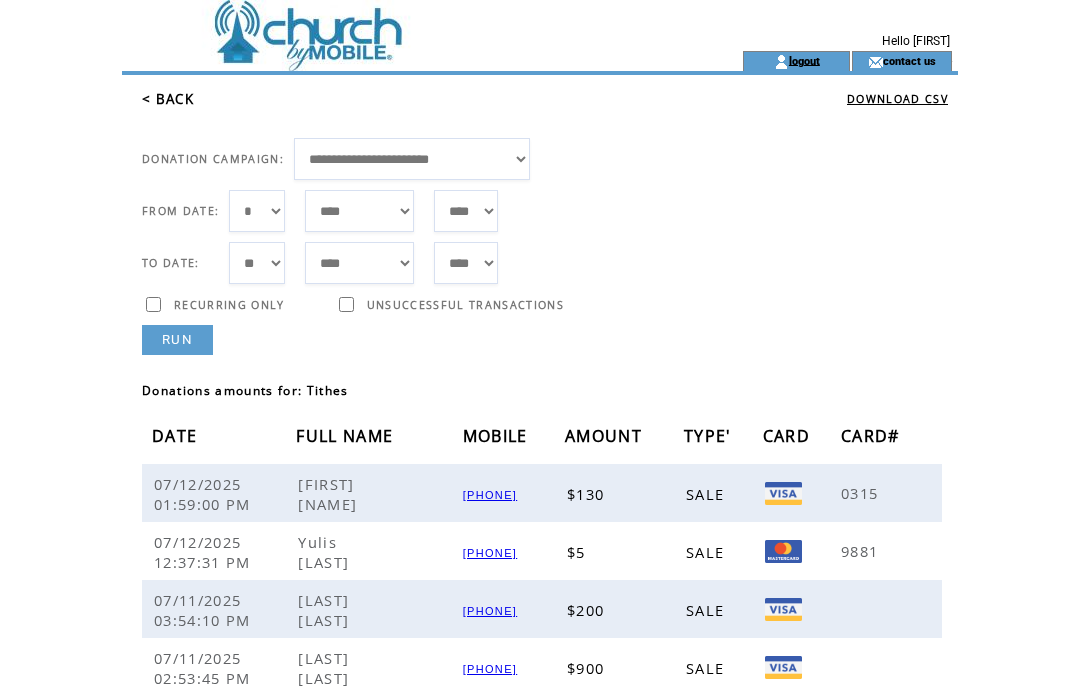 click on "logout" at bounding box center [804, 60] 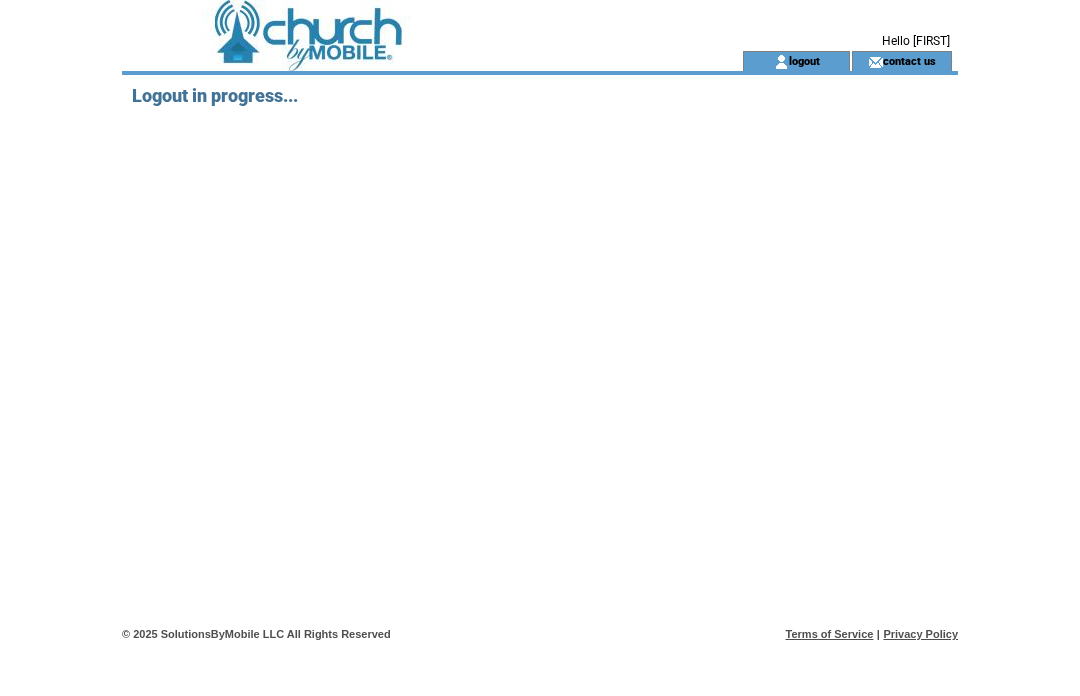 scroll, scrollTop: 0, scrollLeft: 0, axis: both 